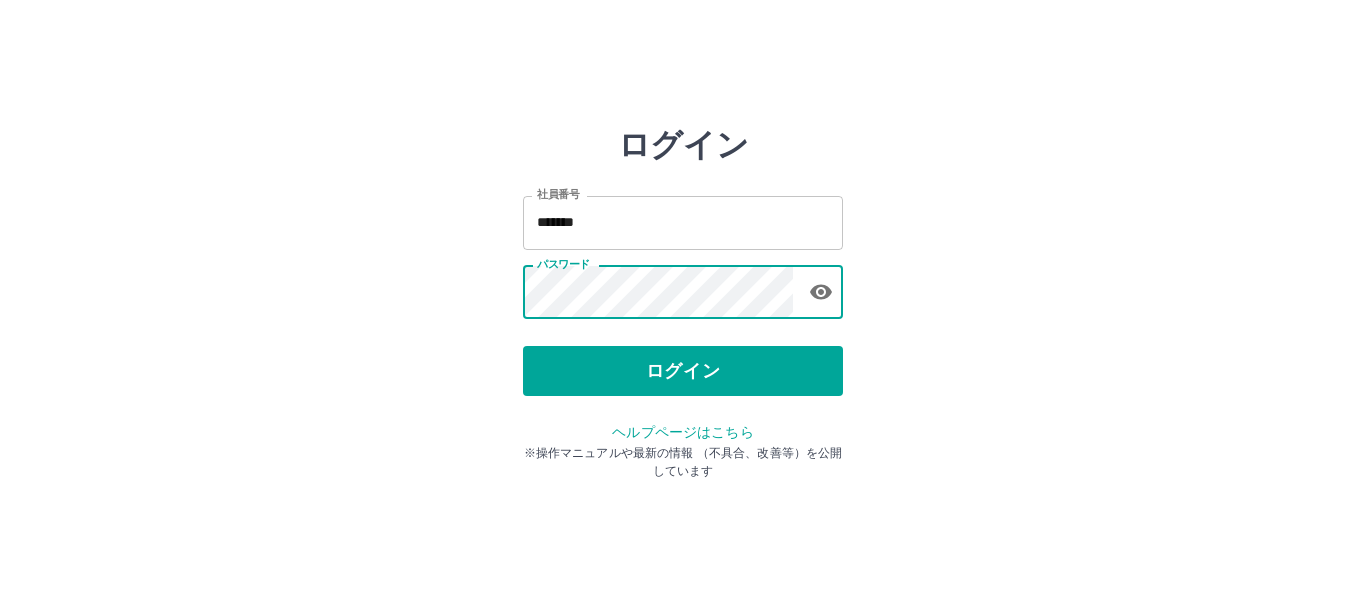 scroll, scrollTop: 0, scrollLeft: 0, axis: both 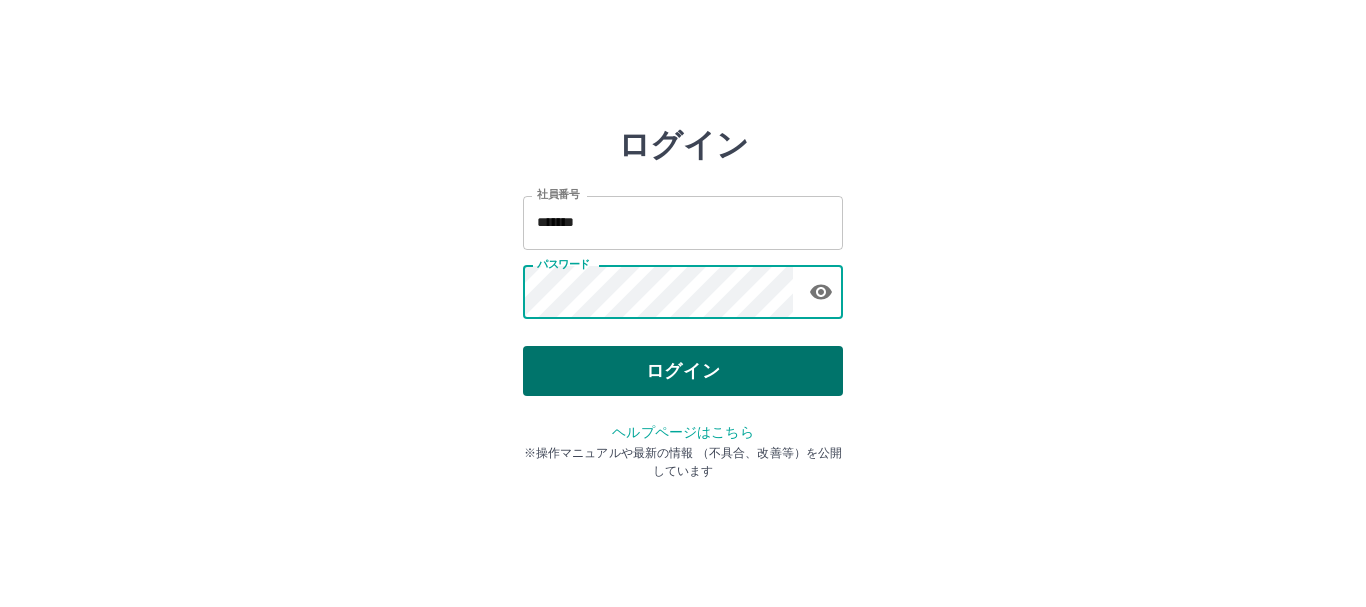 click on "ログイン" at bounding box center (683, 371) 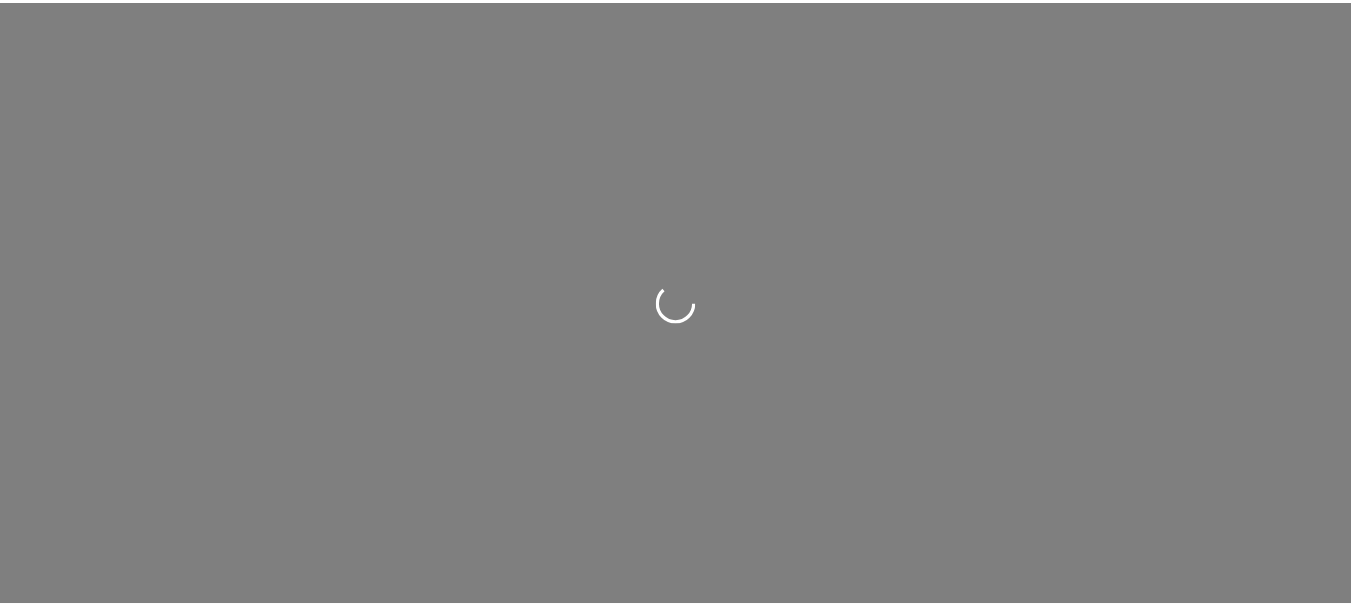 scroll, scrollTop: 0, scrollLeft: 0, axis: both 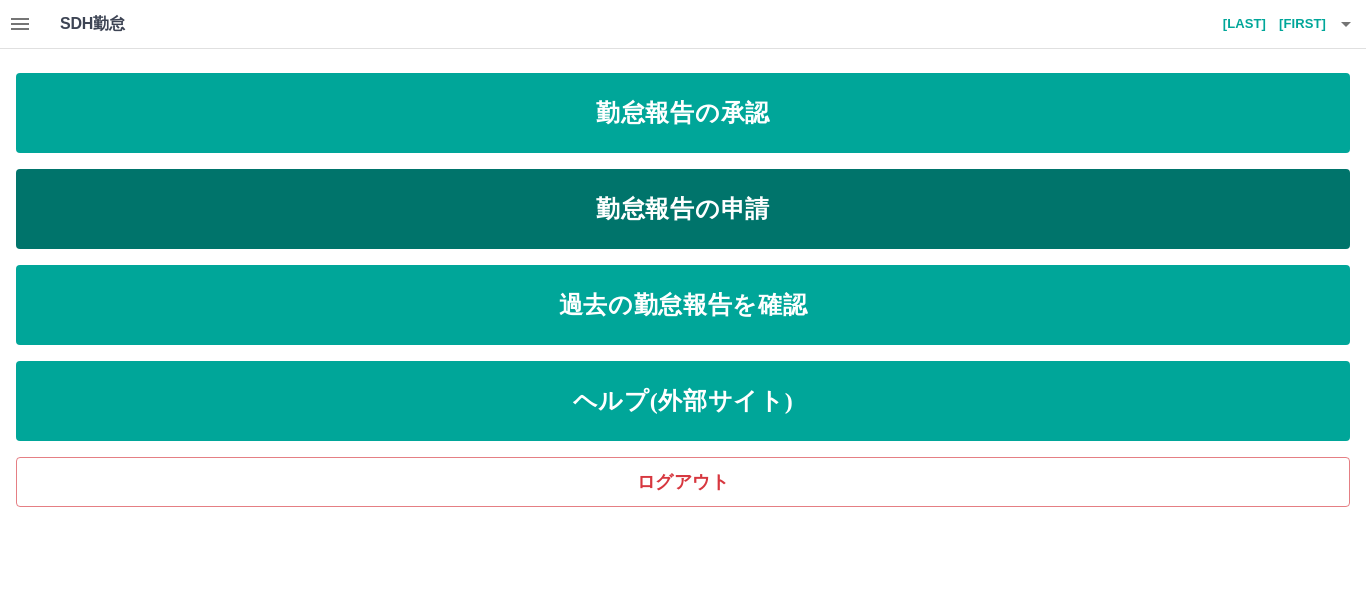 click on "勤怠報告の申請" at bounding box center (683, 209) 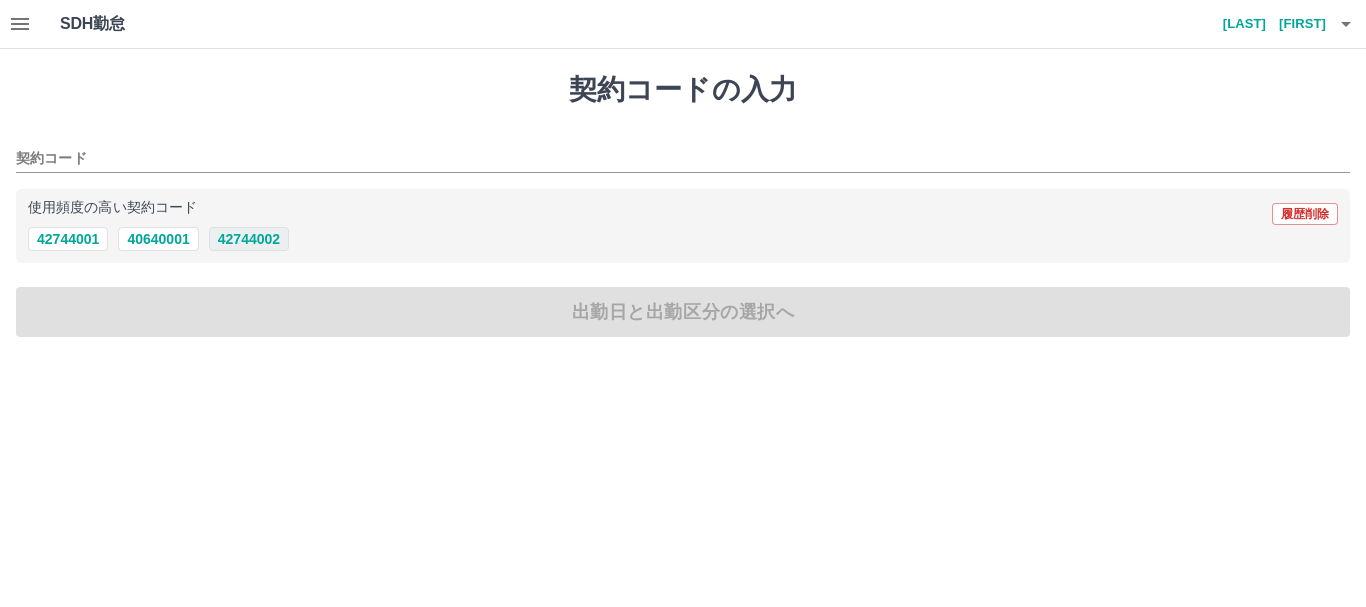 click on "42744002" at bounding box center [249, 239] 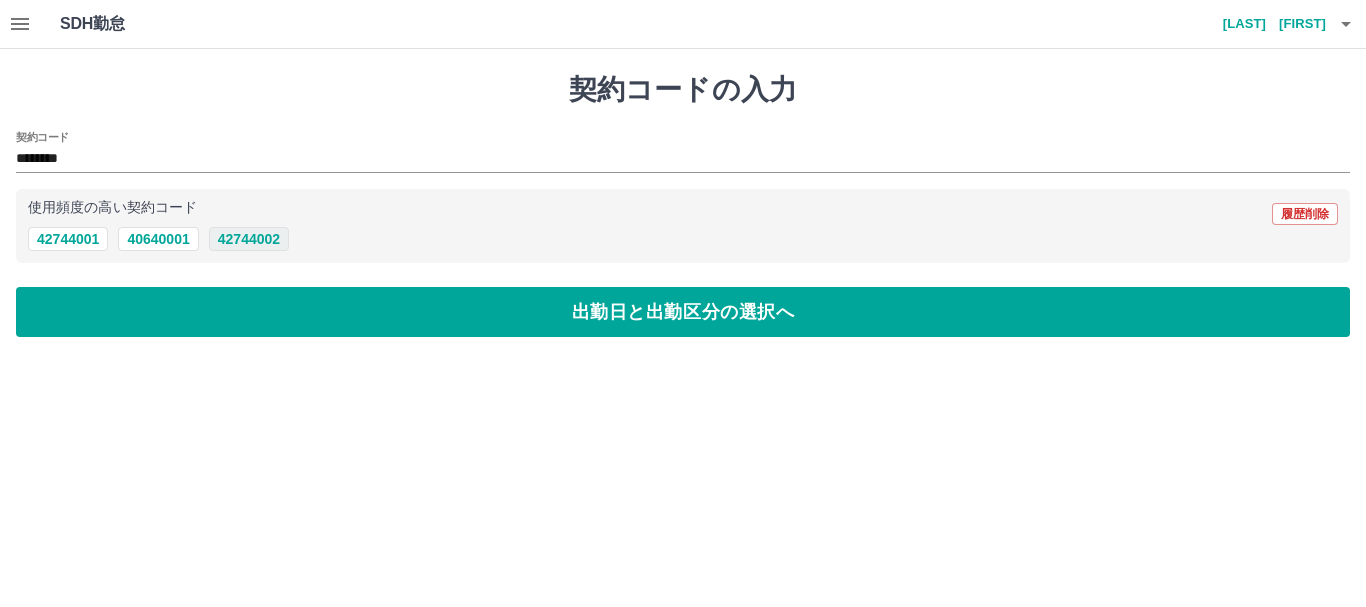 type on "********" 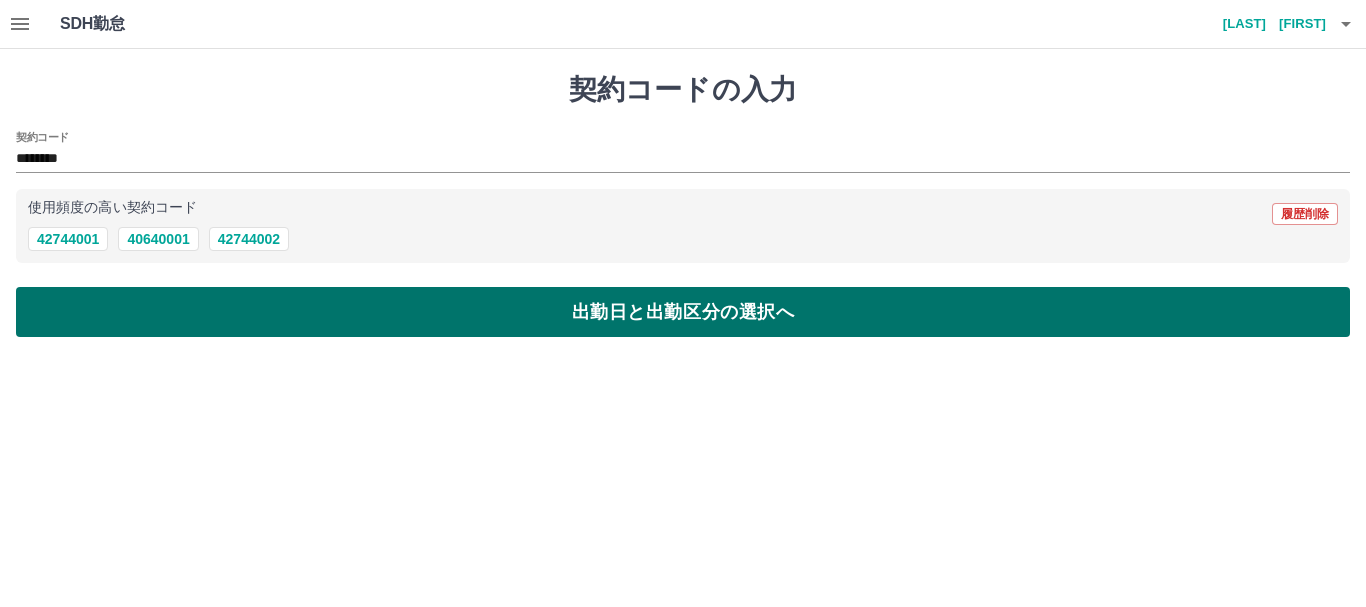 click on "出勤日と出勤区分の選択へ" at bounding box center [683, 312] 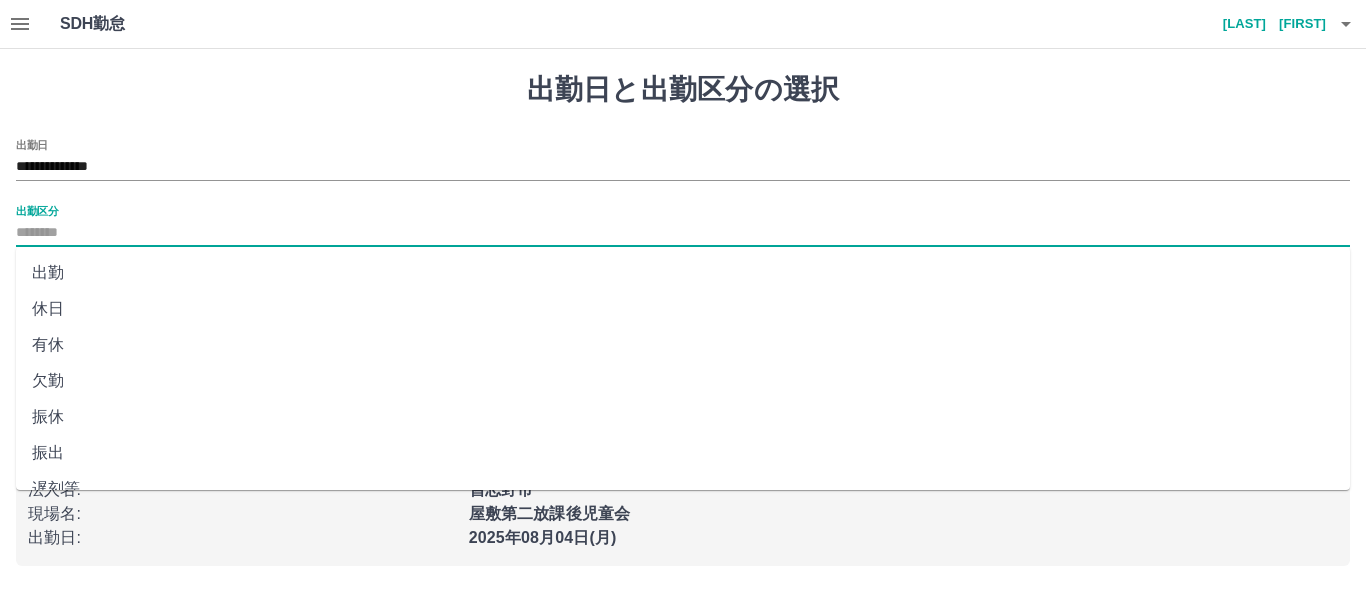 click on "出勤区分" at bounding box center (683, 233) 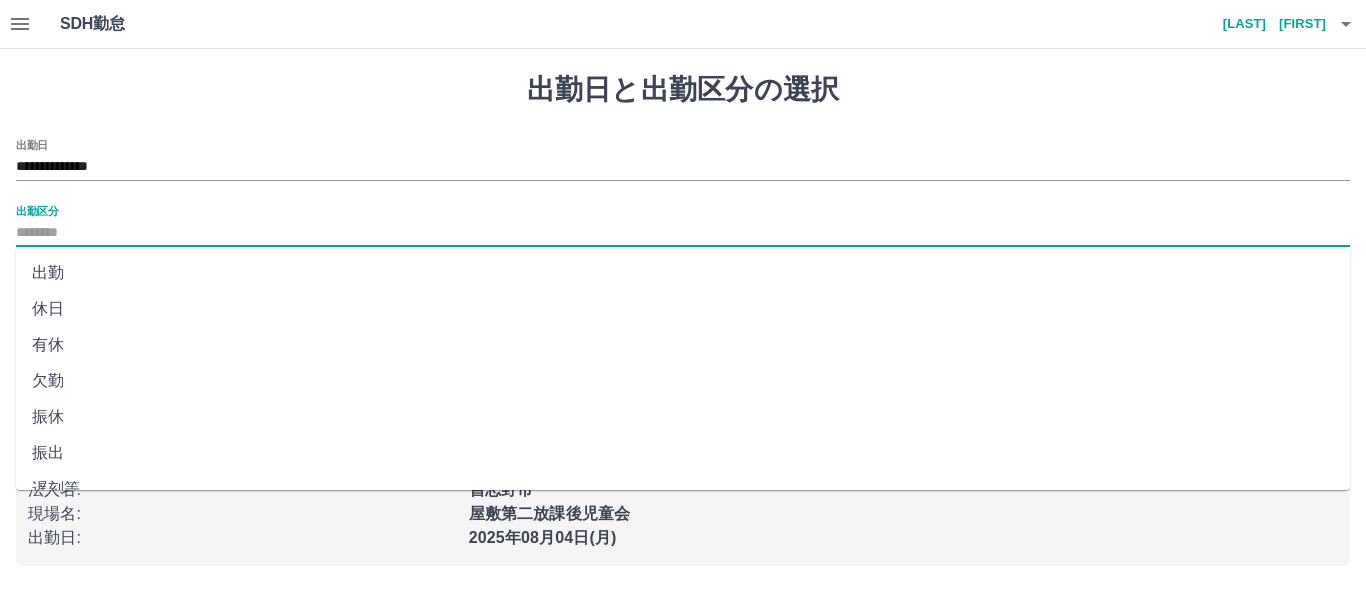 click on "出勤" at bounding box center [683, 273] 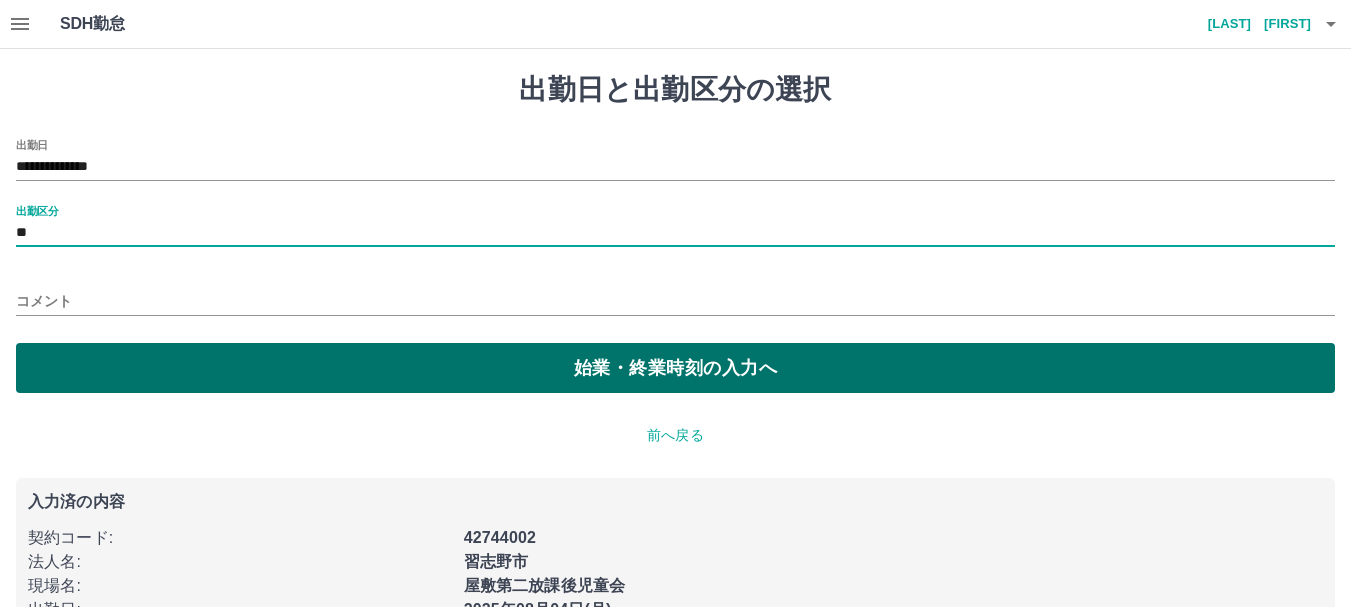 click on "始業・終業時刻の入力へ" at bounding box center [675, 368] 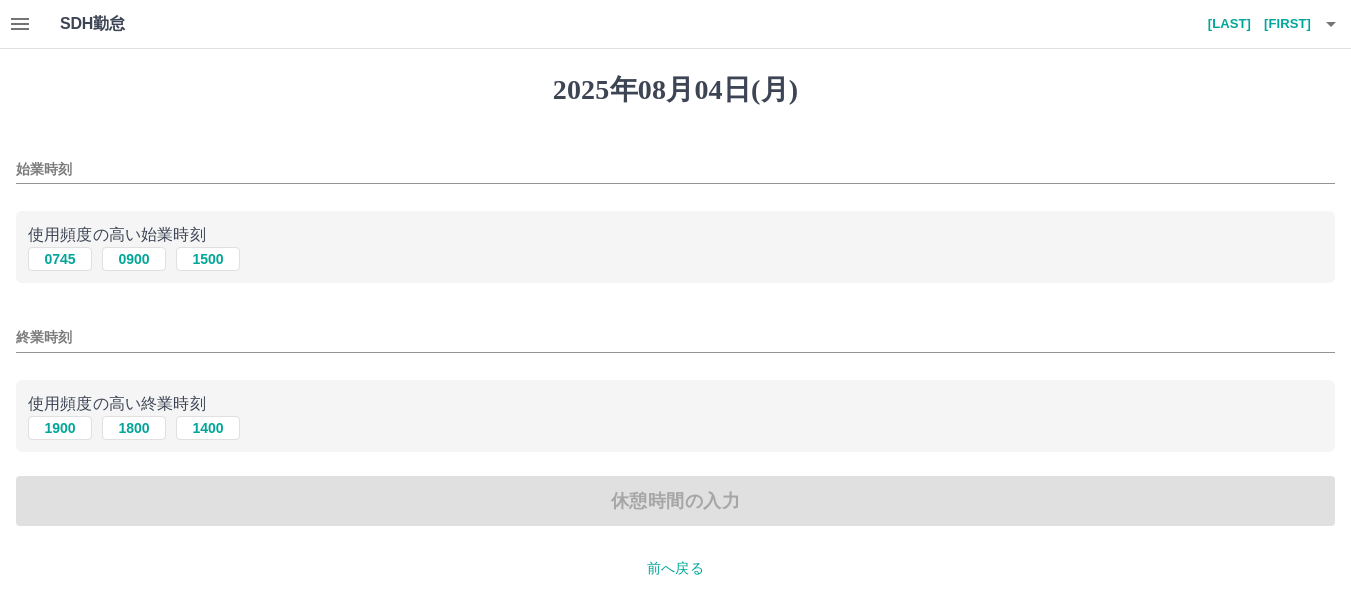 click on "始業時刻 使用頻度の高い始業時刻 0745 0900 1500 終業時刻 使用頻度の高い終業時刻 1900 1800 1400 休憩時間の入力" at bounding box center [675, 333] 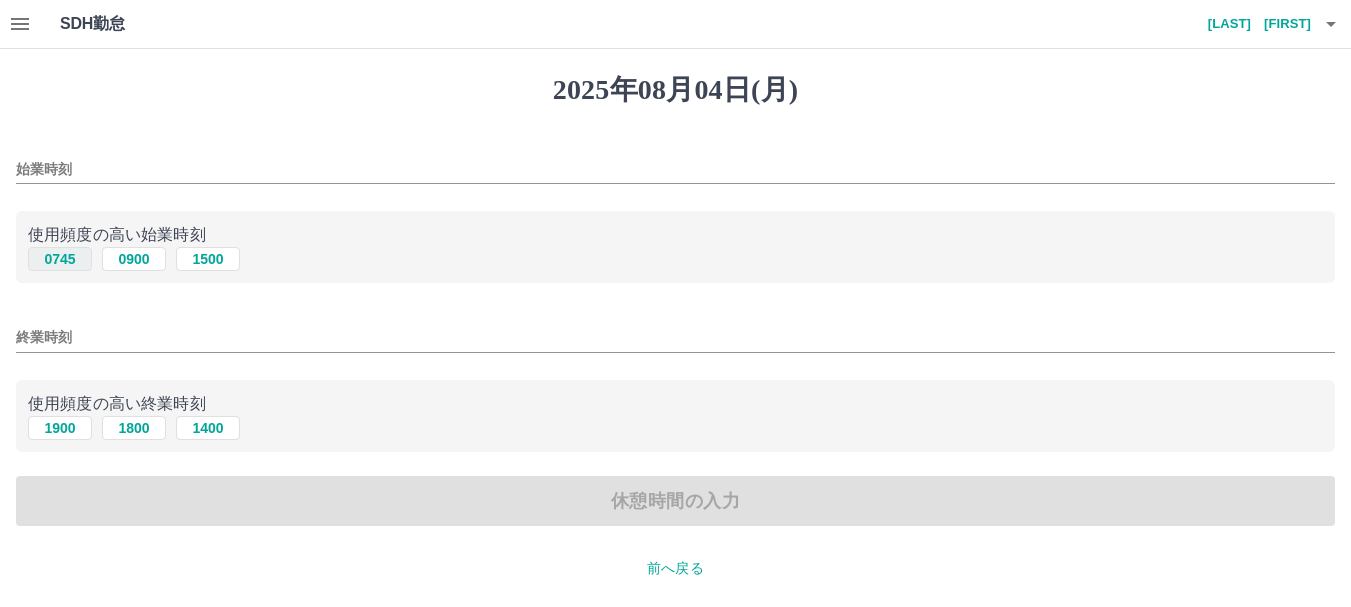 click on "0745" at bounding box center (60, 259) 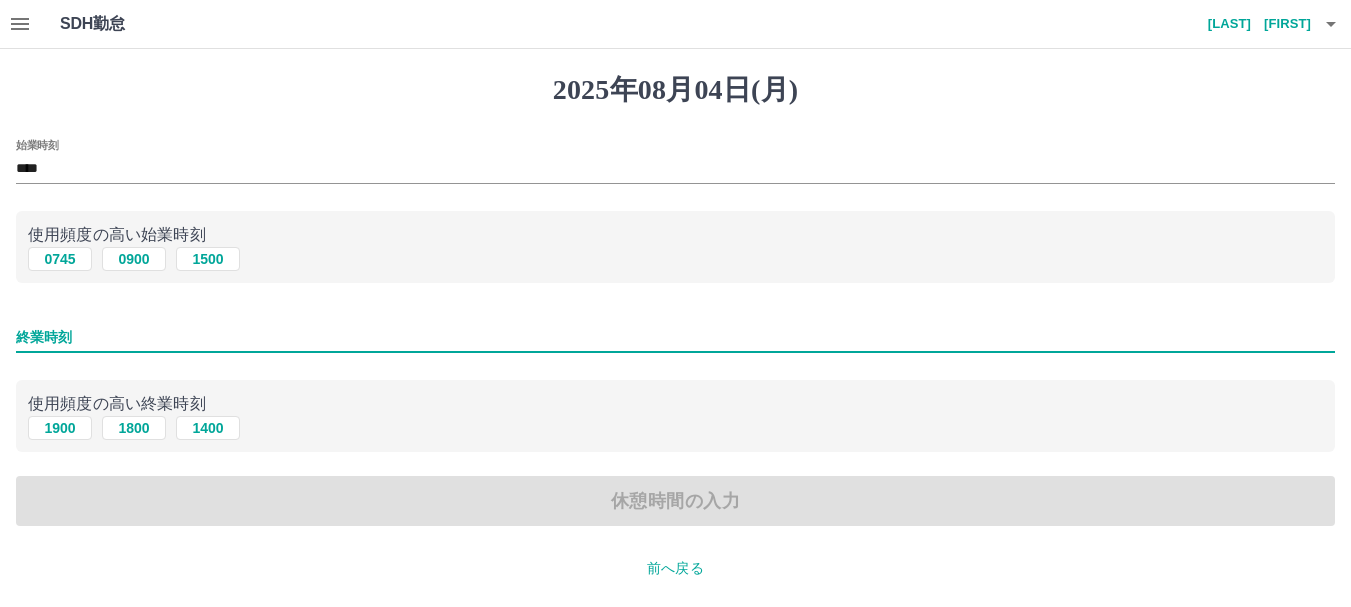 click on "終業時刻" at bounding box center [675, 337] 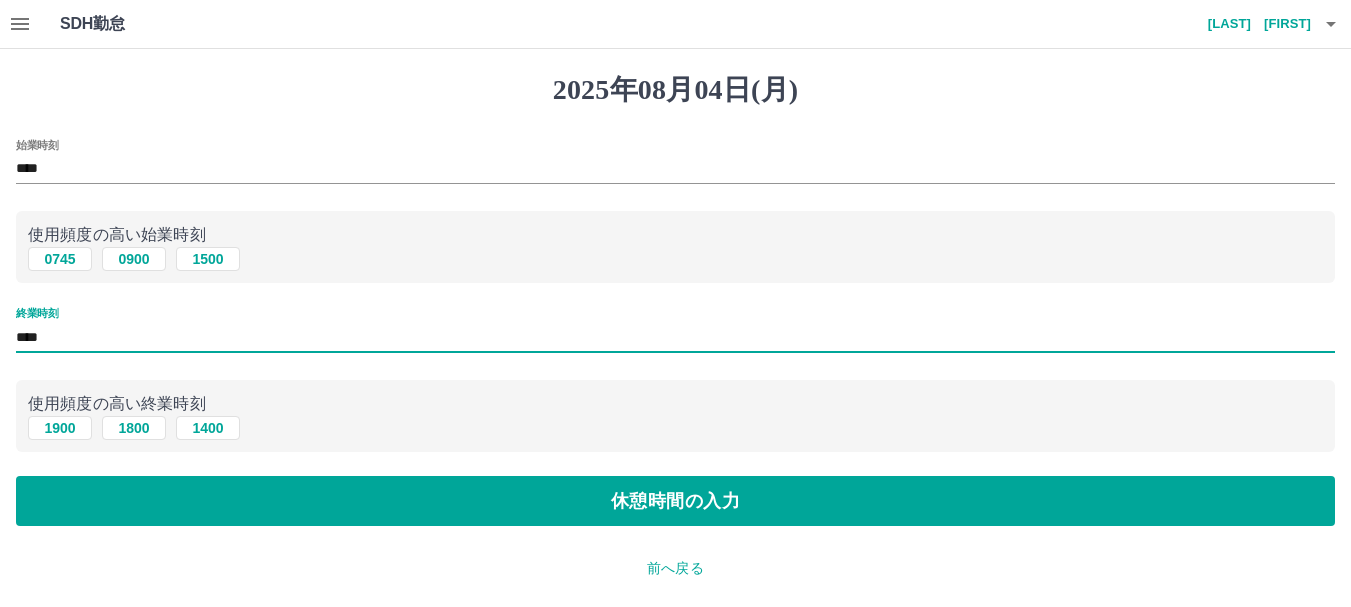 scroll, scrollTop: 200, scrollLeft: 0, axis: vertical 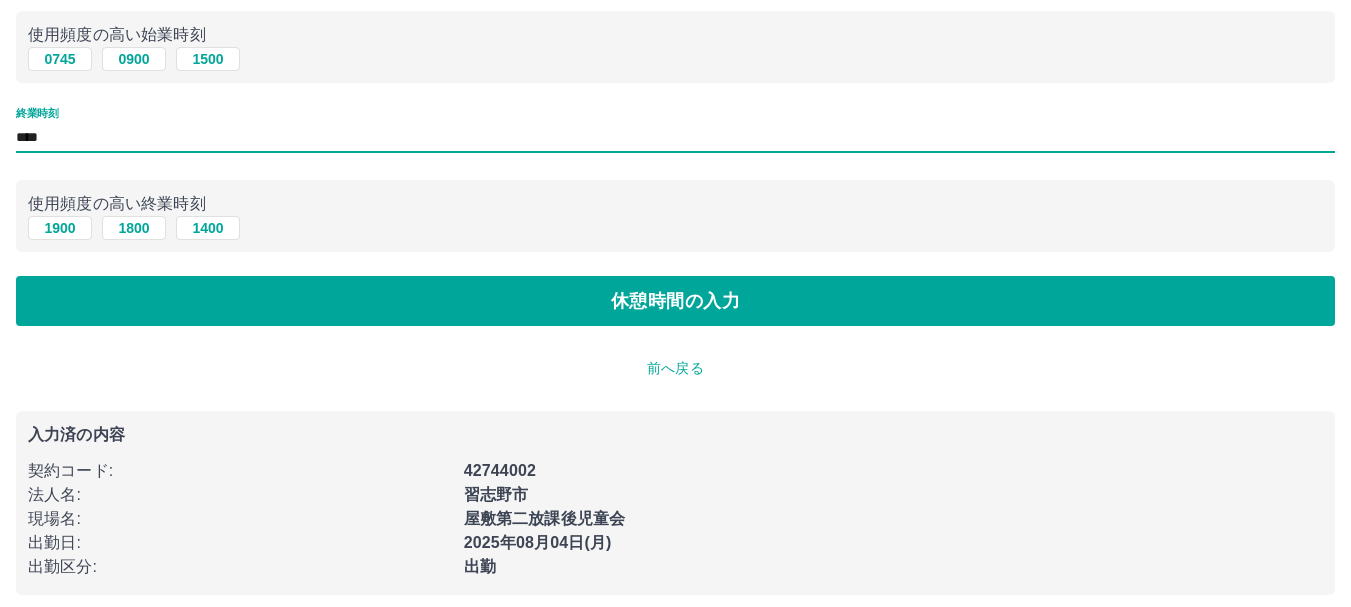 click on "[YEAR]年08月04日(月) 始業時刻 **** 使用頻度の高い始業時刻 0745 0900 1500 終業時刻 **** 使用頻度の高い終業時刻 1900 1800 1400 休憩時間の入力 前へ戻る 入力済の内容 契約コード : 42744002 法人名 : [CITY] 現場名 : 屋敷第二放課後児童会 出勤日 : [YEAR]年08月04日(月) 出勤区分 : 出勤" at bounding box center [675, 234] 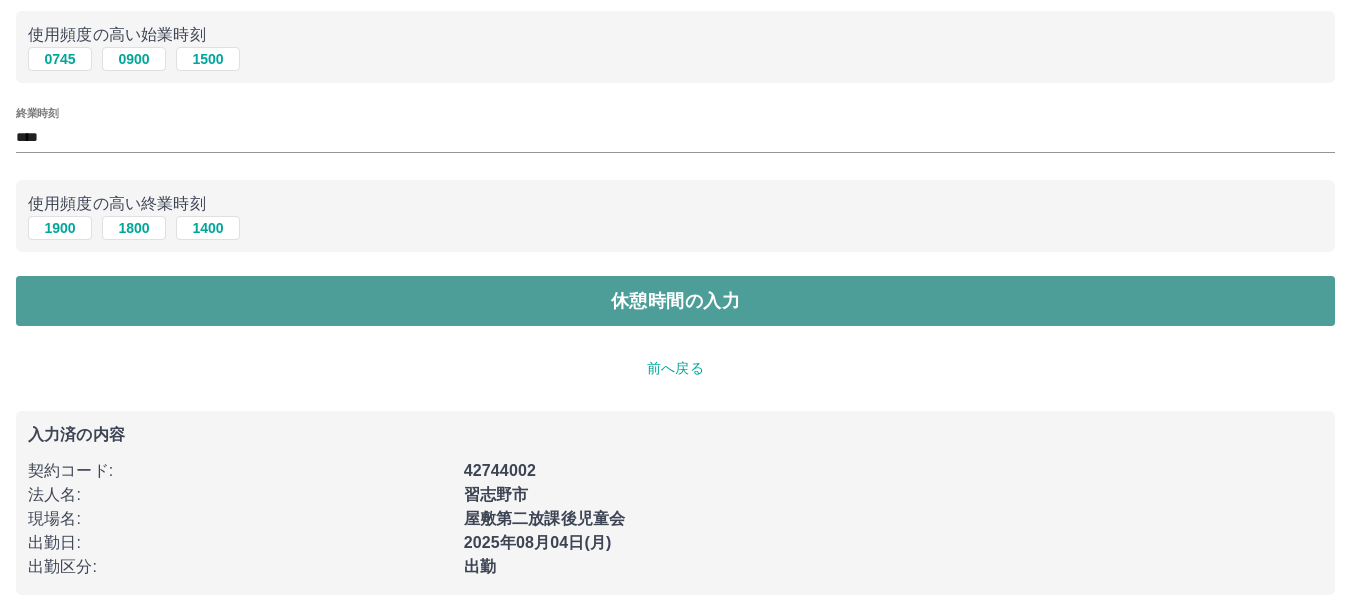 click on "休憩時間の入力" at bounding box center (675, 301) 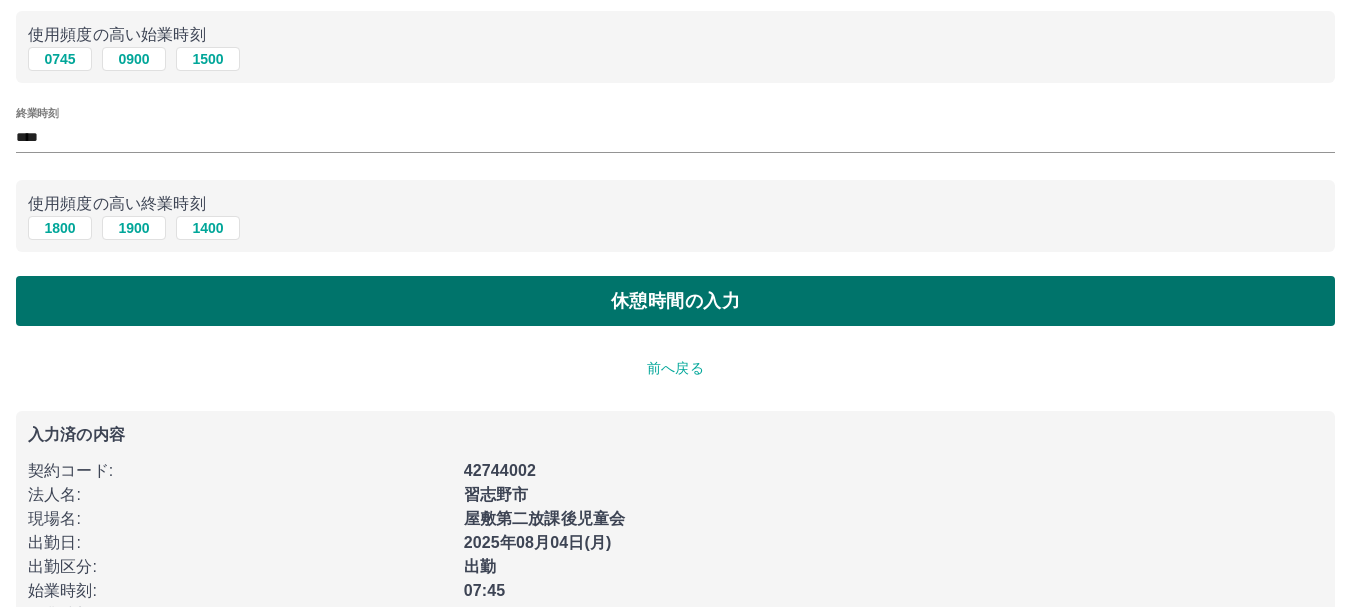 scroll, scrollTop: 0, scrollLeft: 0, axis: both 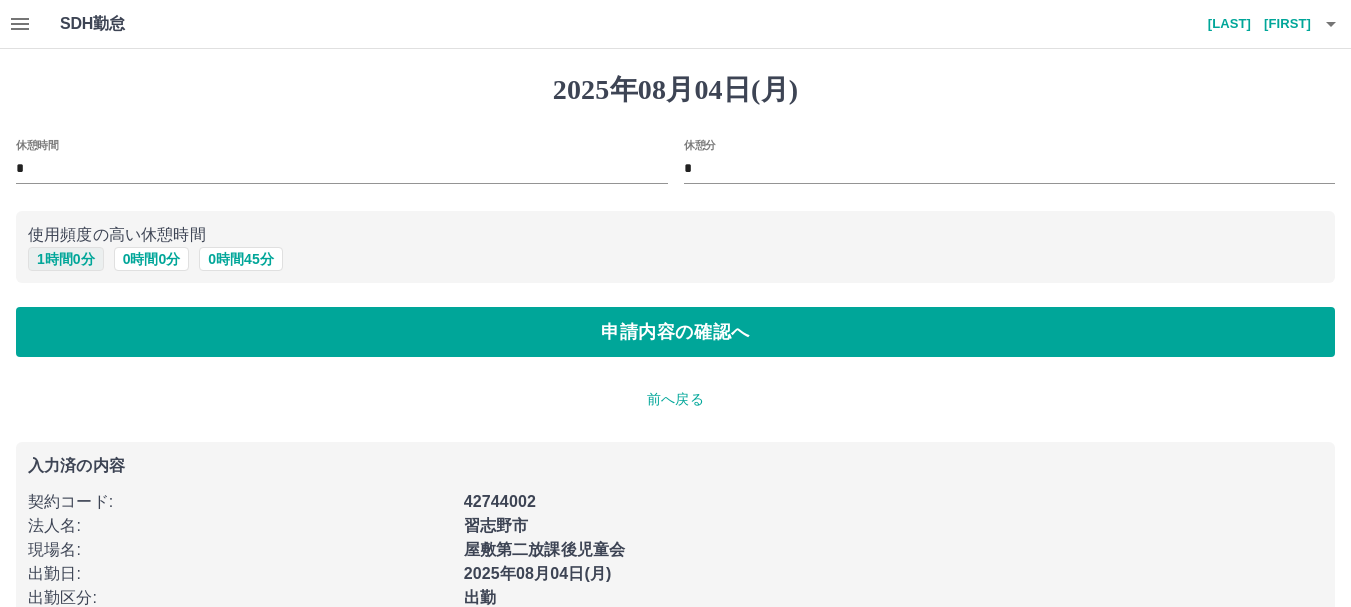 click on "1 時間 0 分" at bounding box center (66, 259) 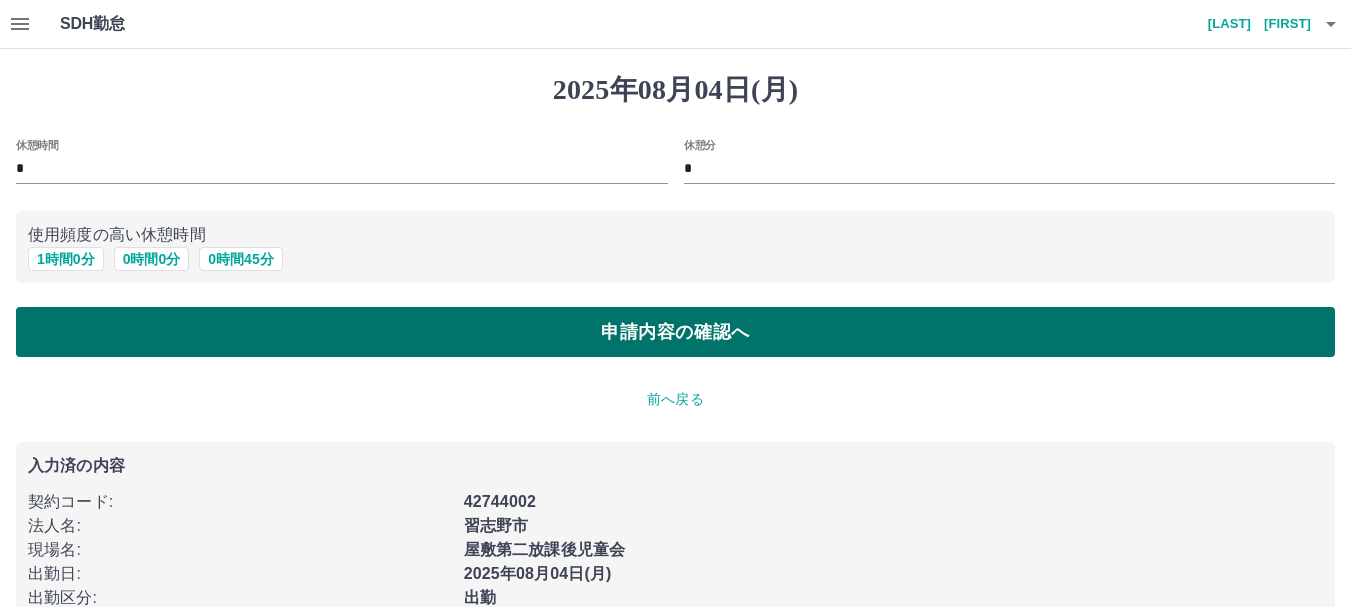 click on "申請内容の確認へ" at bounding box center [675, 332] 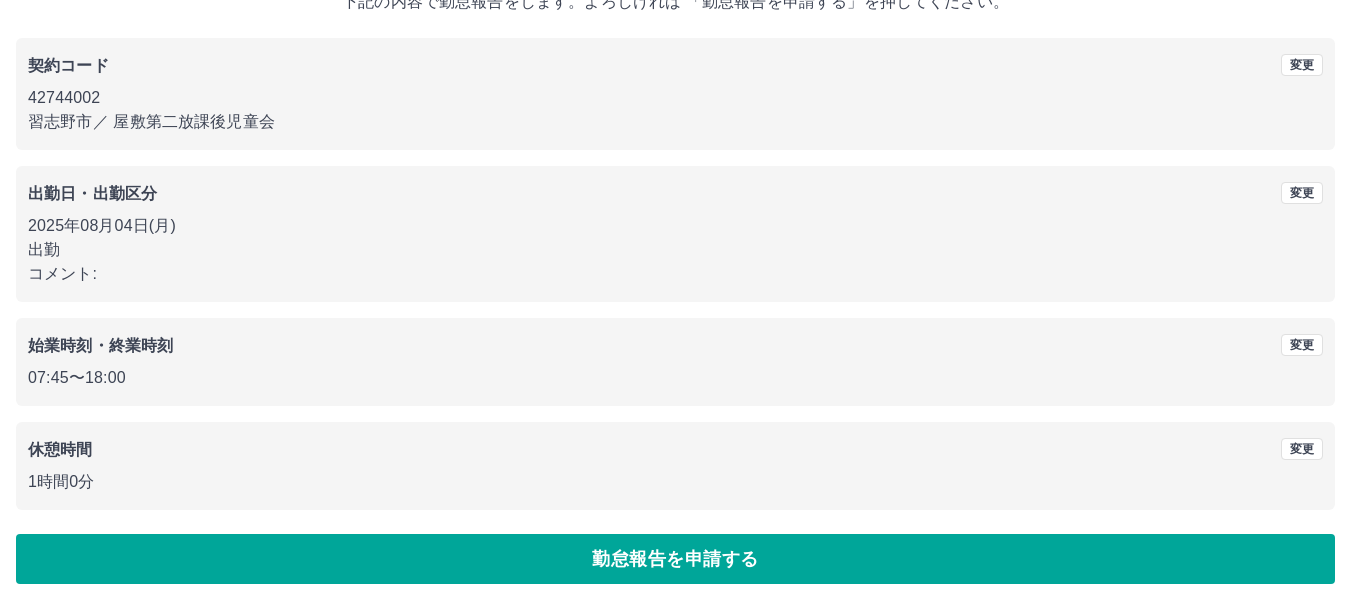 scroll, scrollTop: 142, scrollLeft: 0, axis: vertical 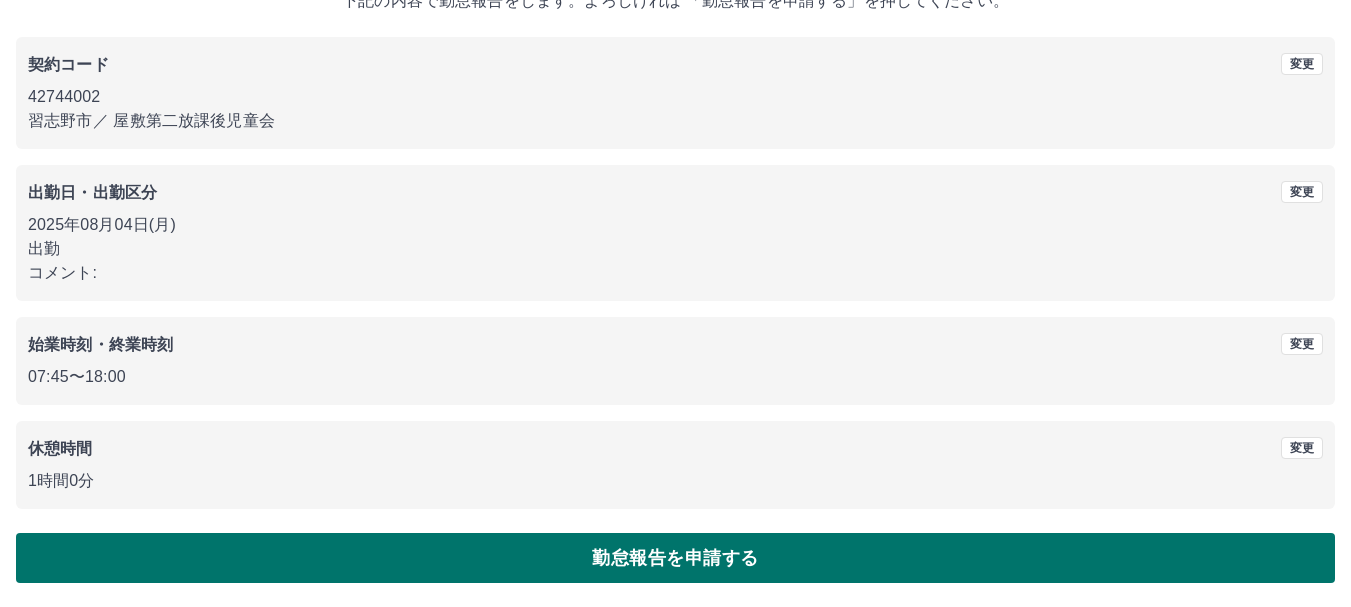 click on "勤怠報告を申請する" at bounding box center (675, 558) 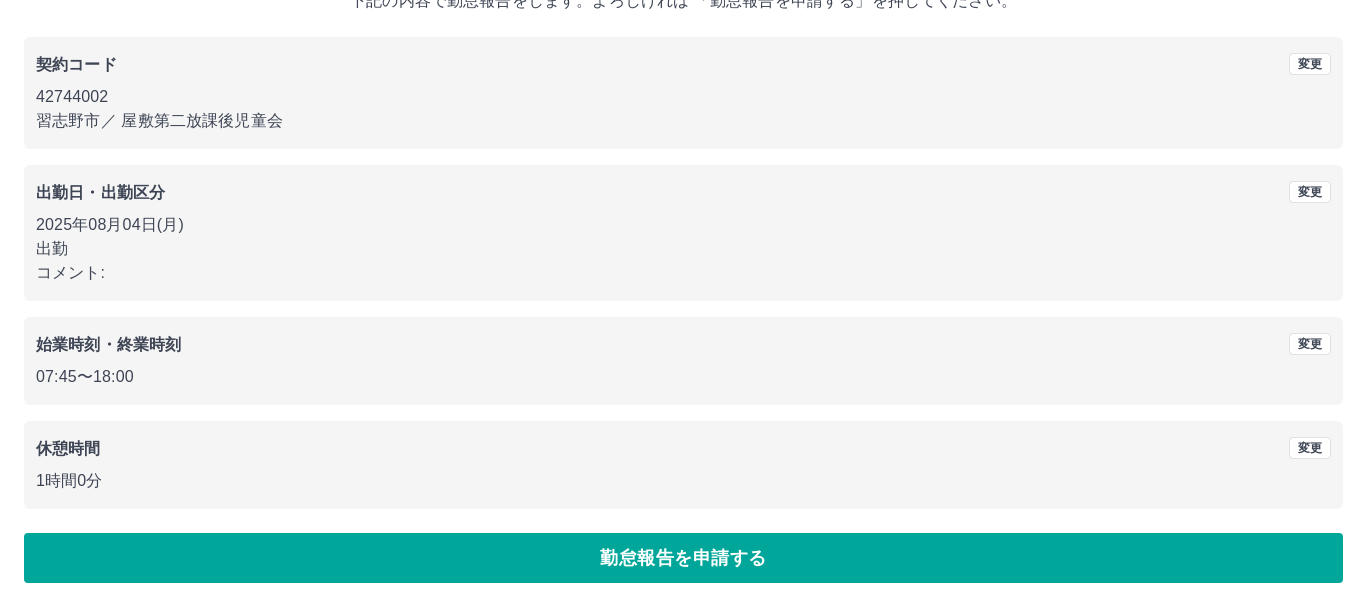 scroll, scrollTop: 0, scrollLeft: 0, axis: both 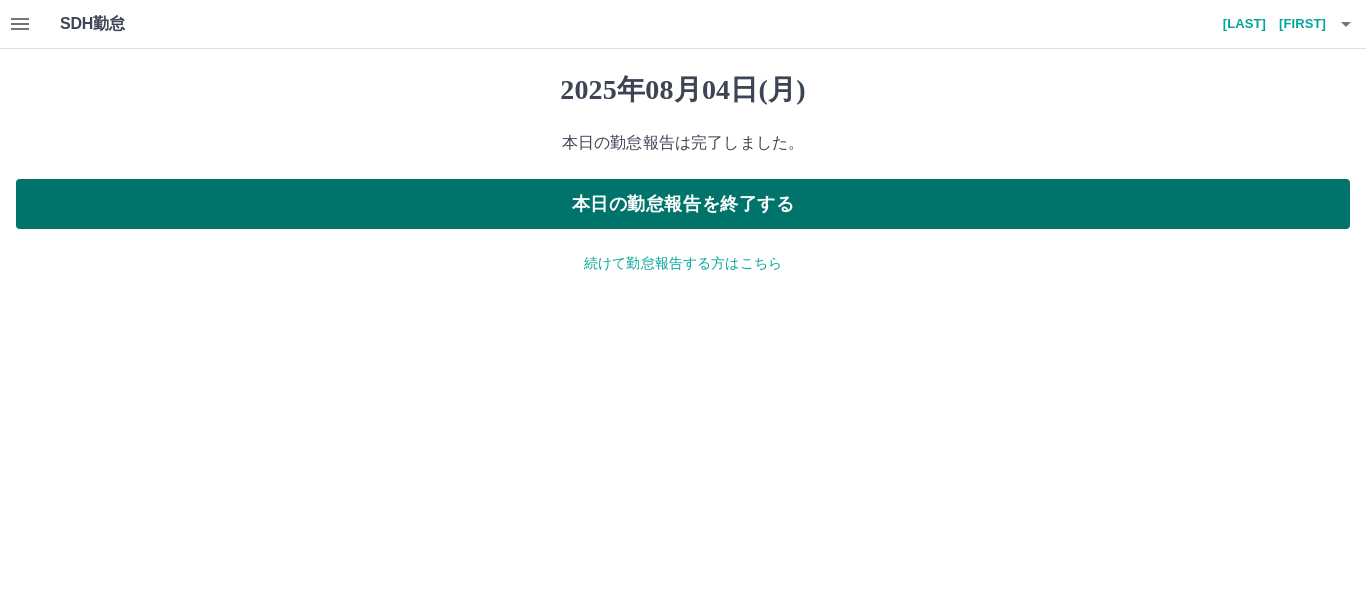 click on "本日の勤怠報告を終了する" at bounding box center [683, 204] 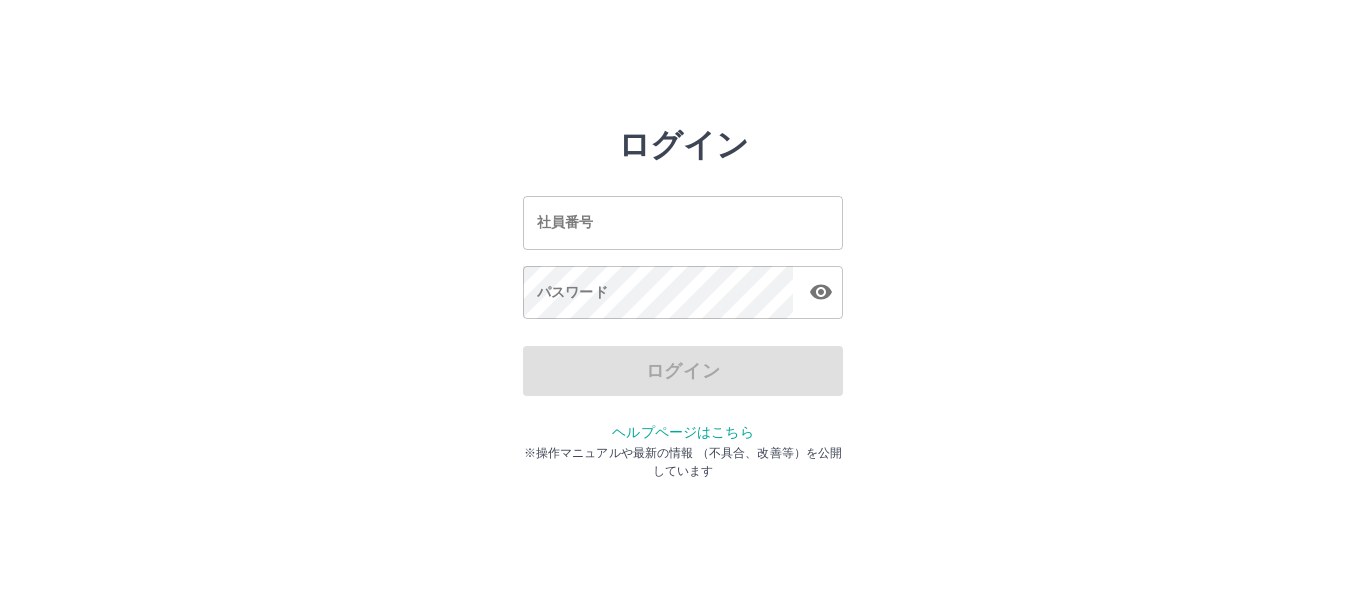 scroll, scrollTop: 0, scrollLeft: 0, axis: both 